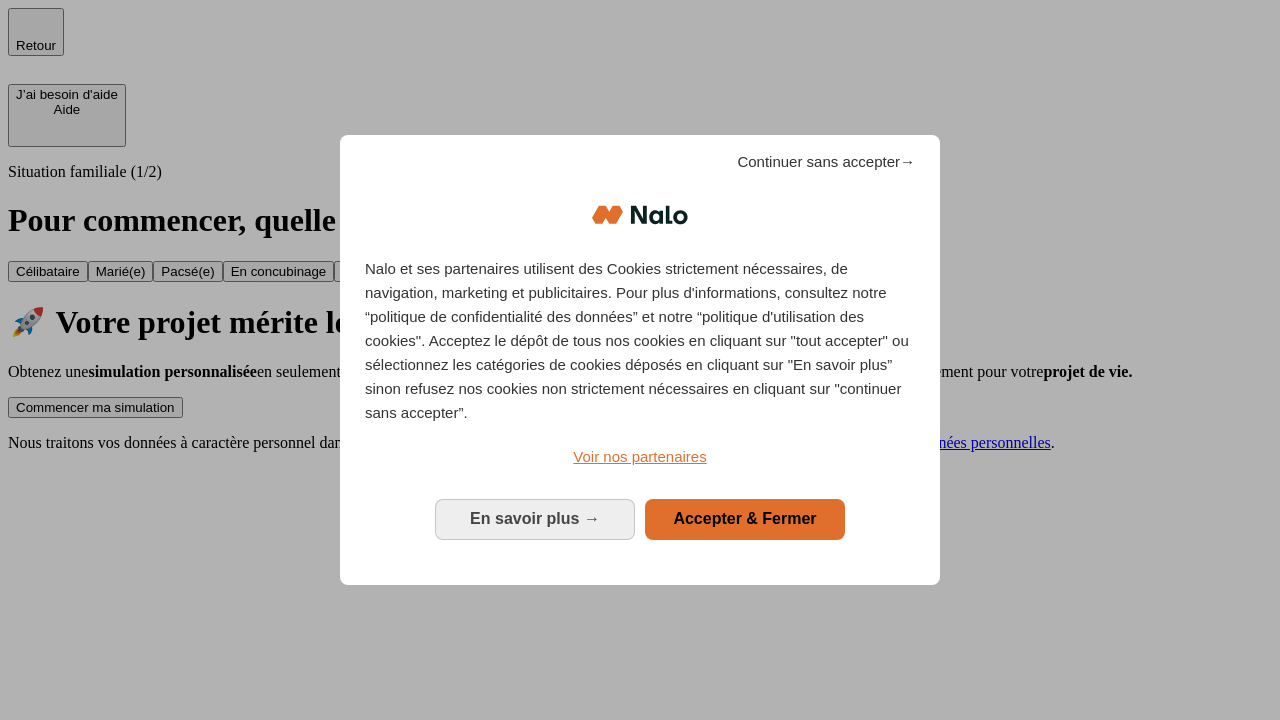 scroll, scrollTop: 0, scrollLeft: 0, axis: both 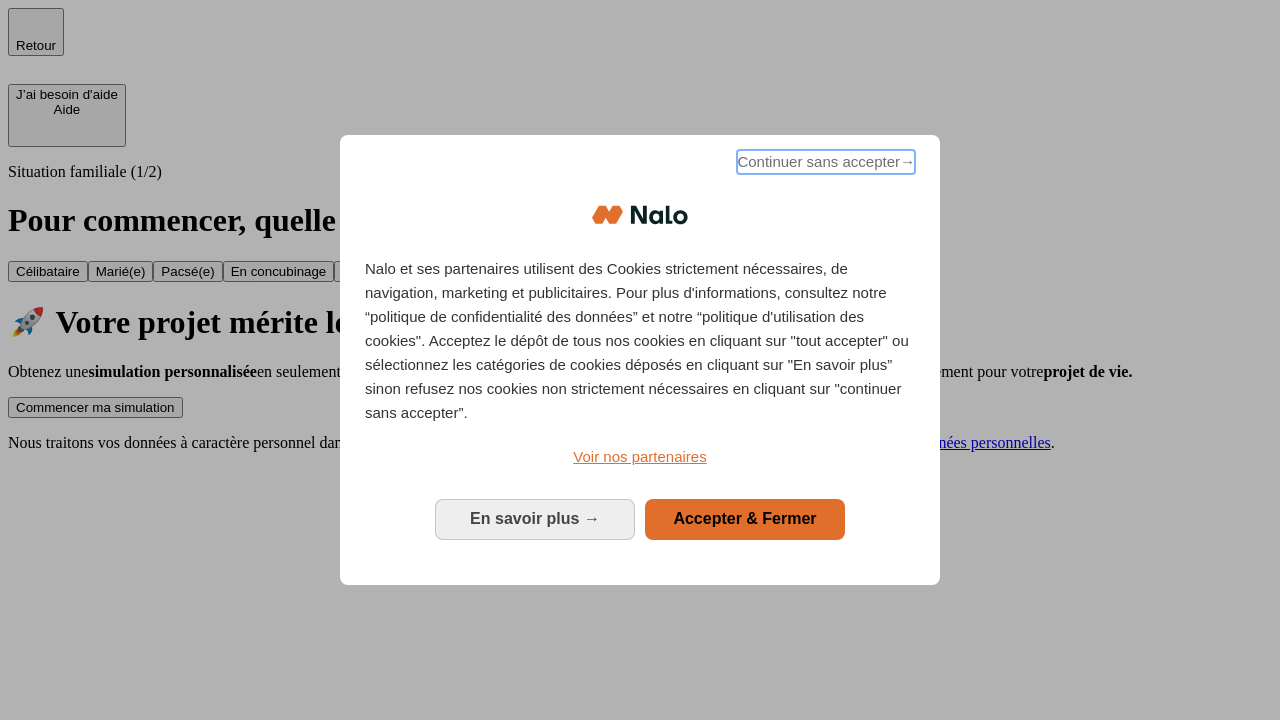 click on "Continuer sans accepter  →" at bounding box center (826, 162) 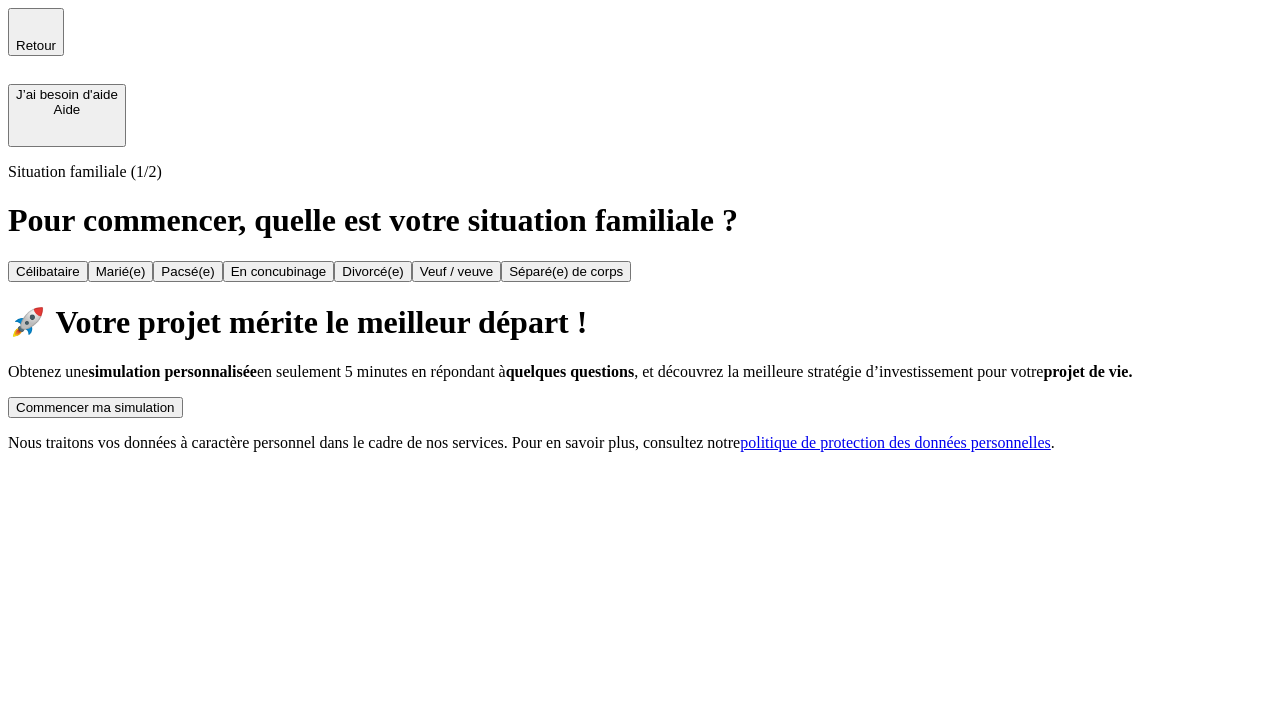 click on "Commencer ma simulation" at bounding box center [95, 407] 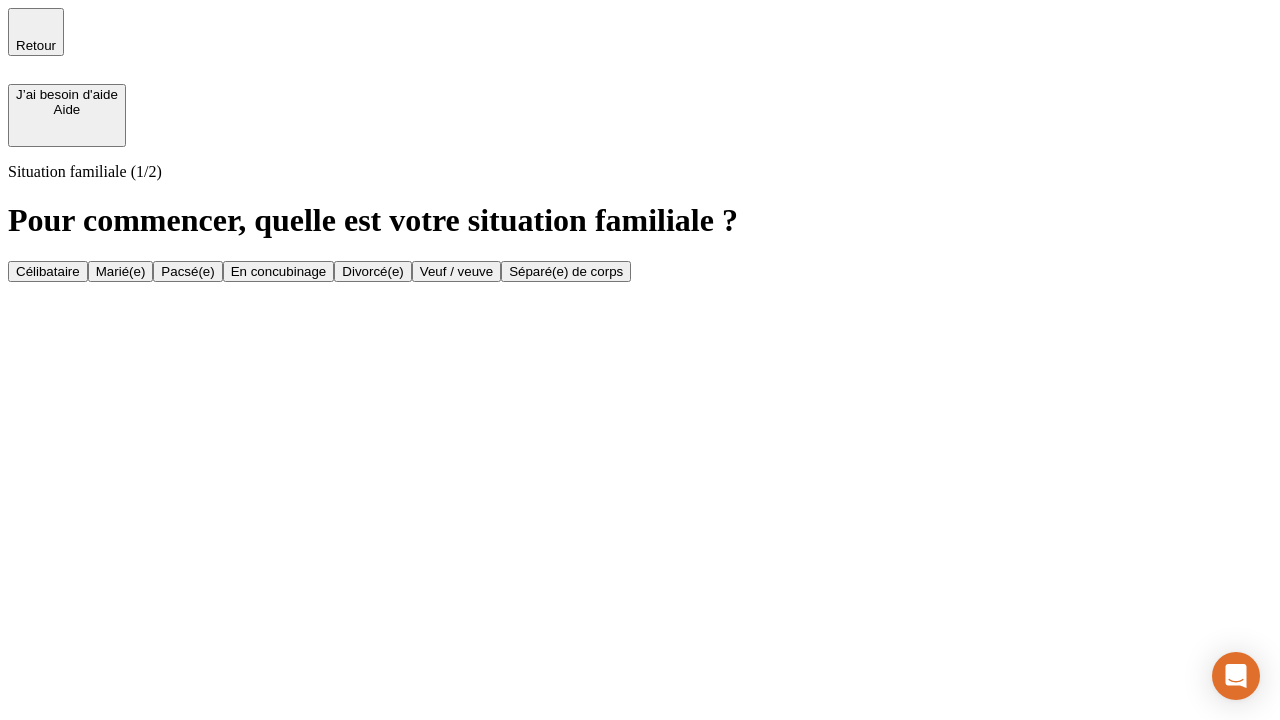 click on "Marié(e)" at bounding box center [121, 271] 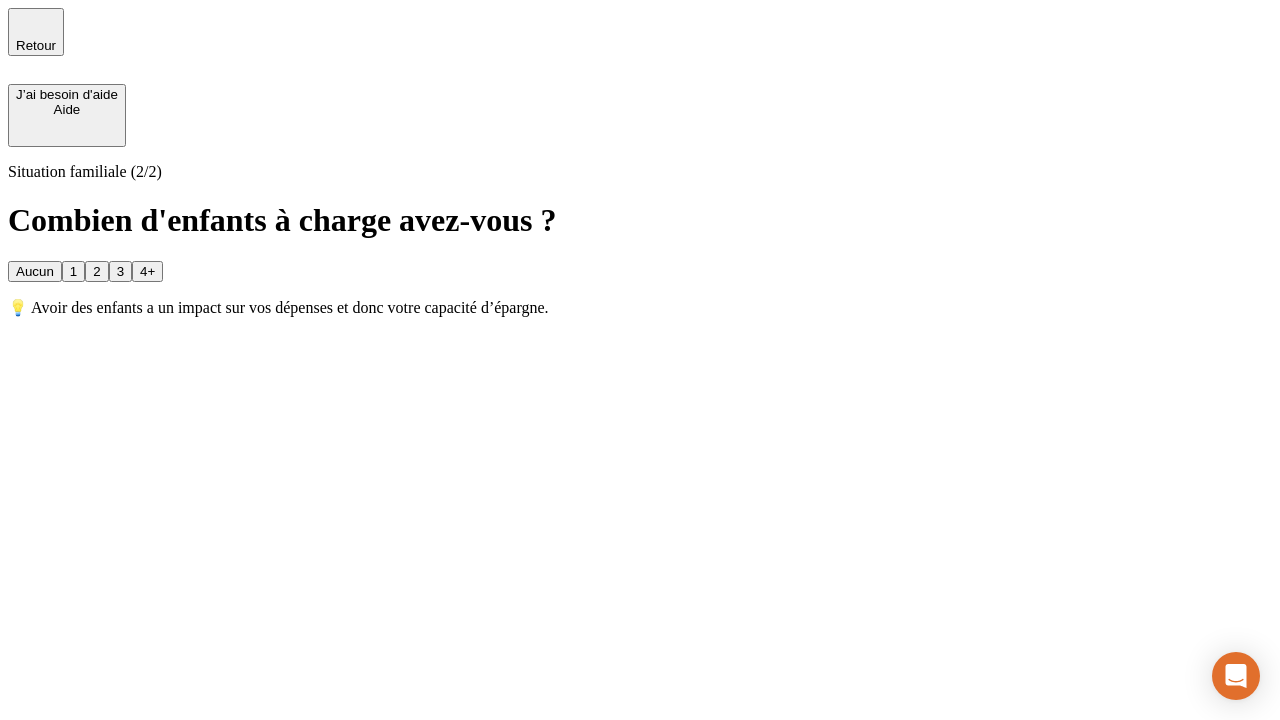 click on "1" at bounding box center [73, 271] 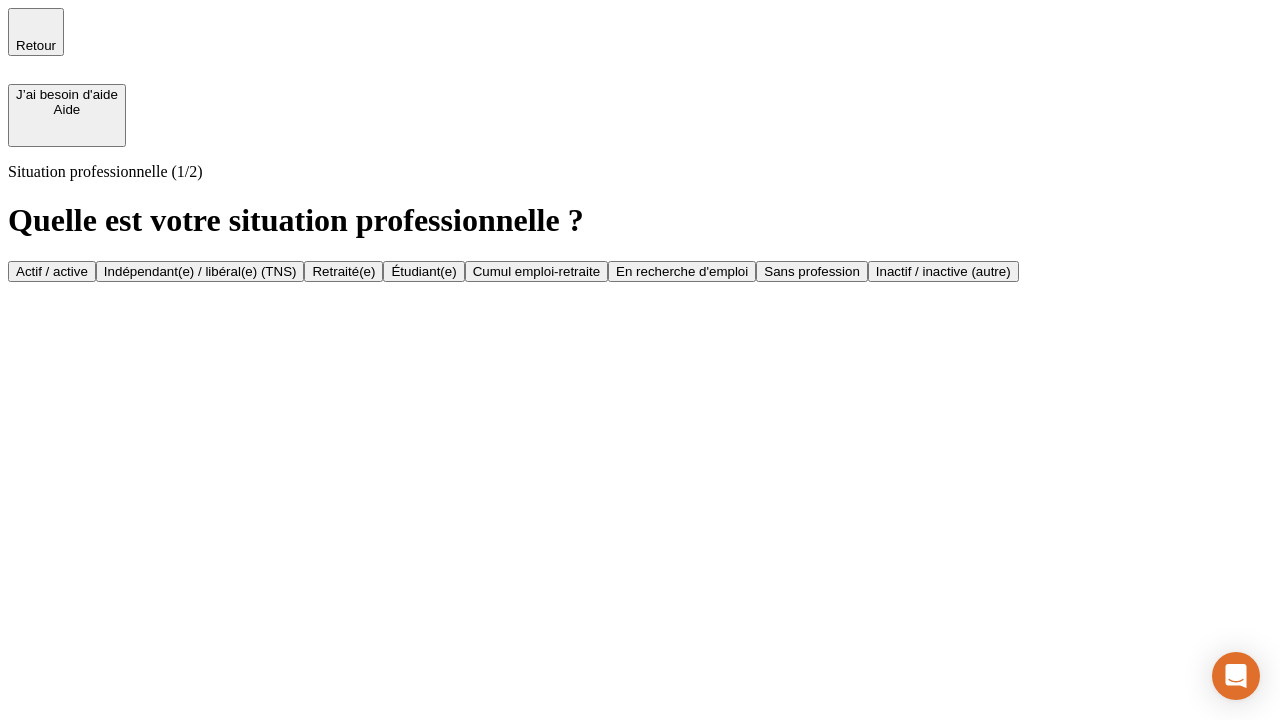 click on "Actif / active" at bounding box center [52, 271] 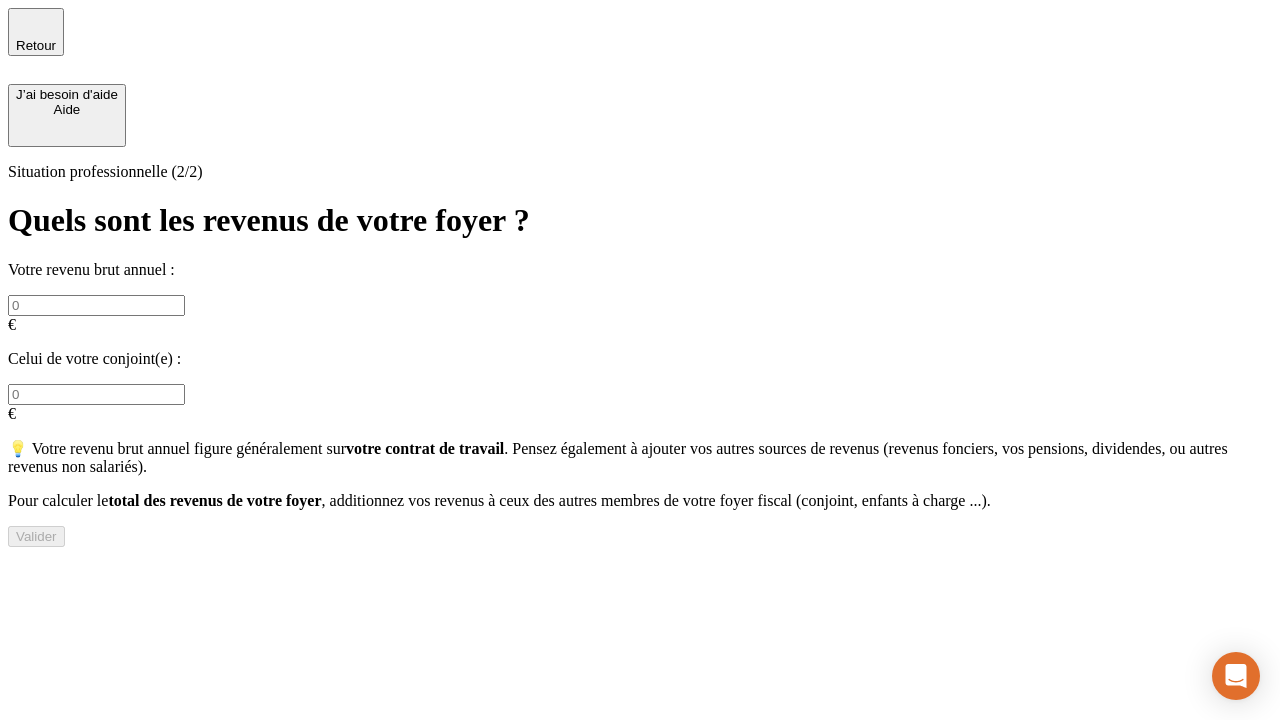 click at bounding box center (96, 305) 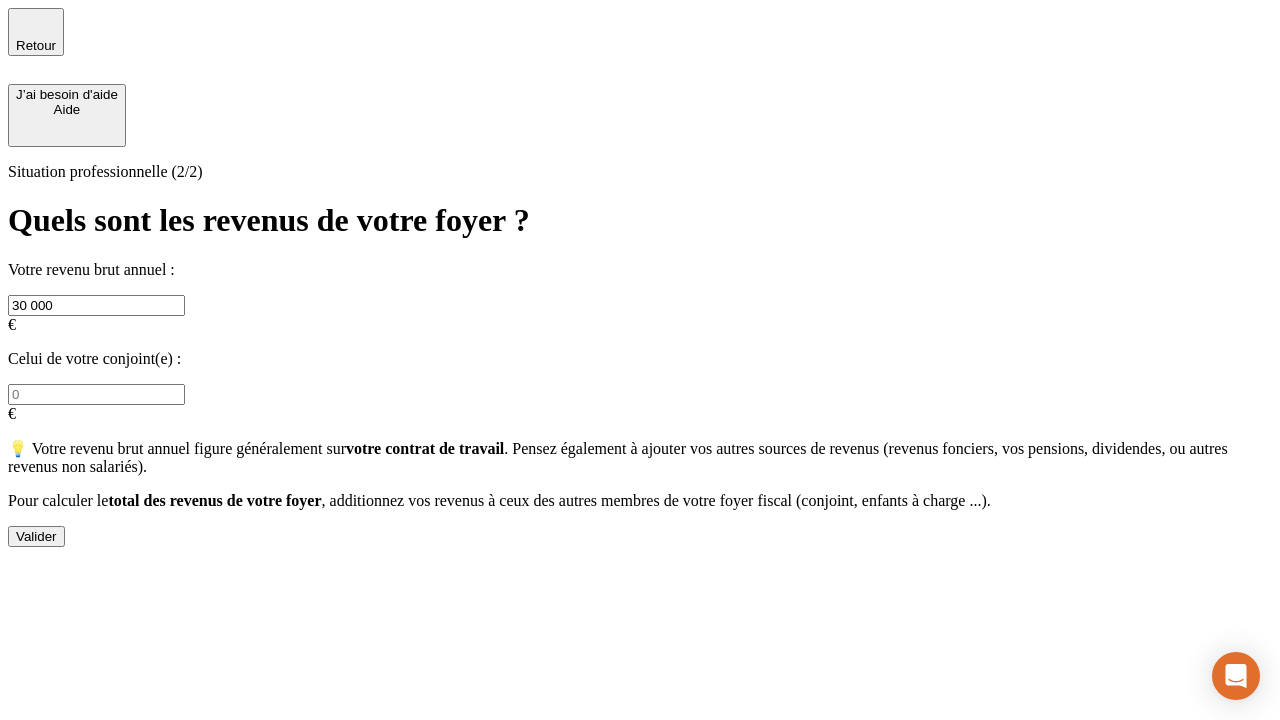 type on "30 000" 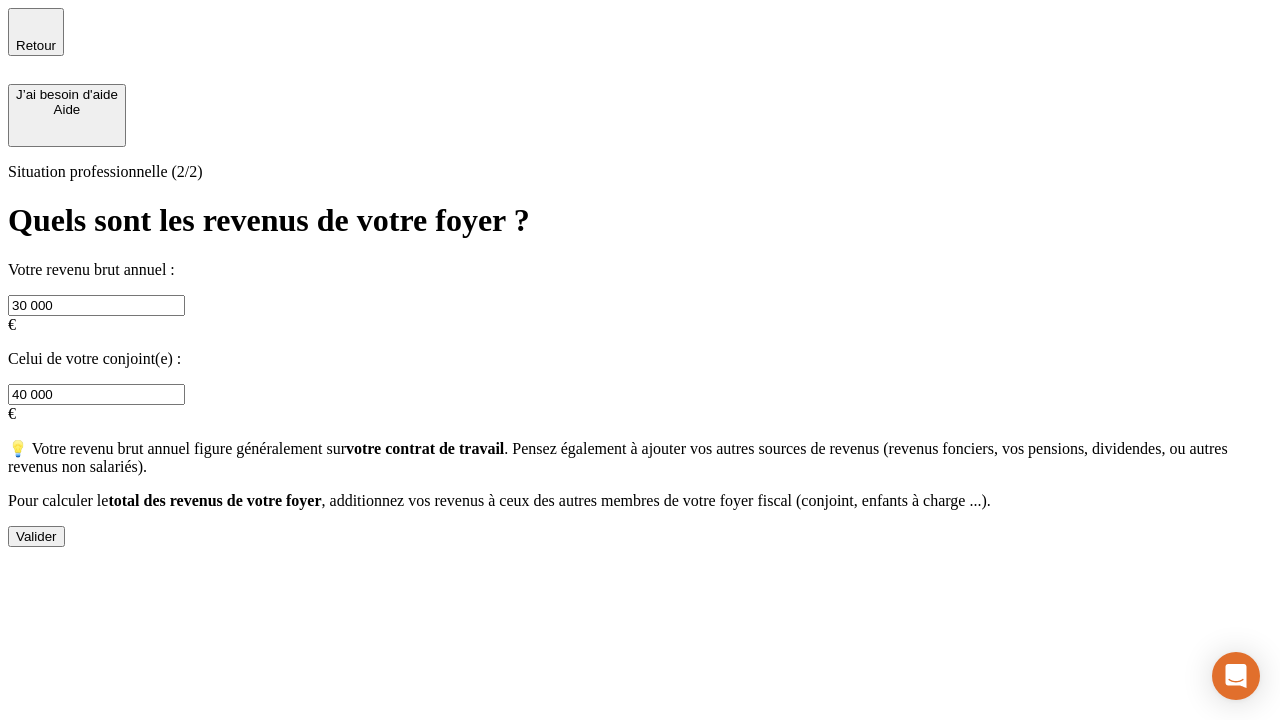 type on "40 000" 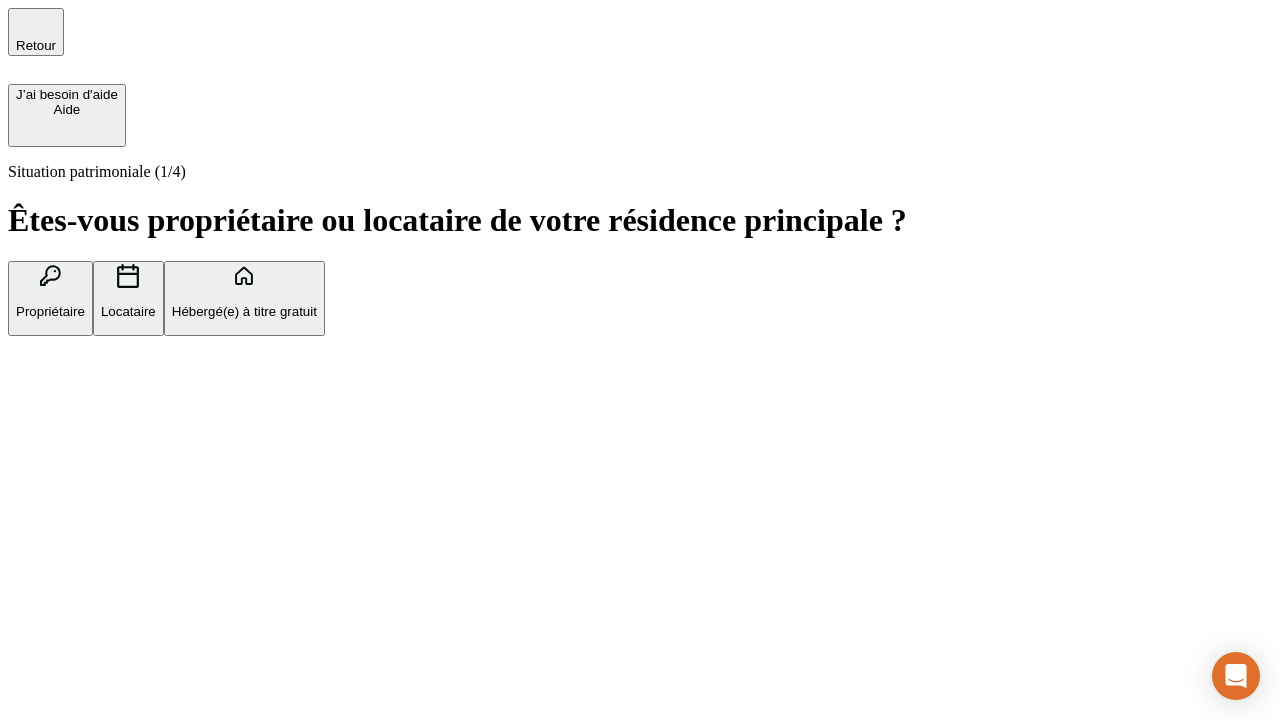 click on "Propriétaire" at bounding box center (50, 311) 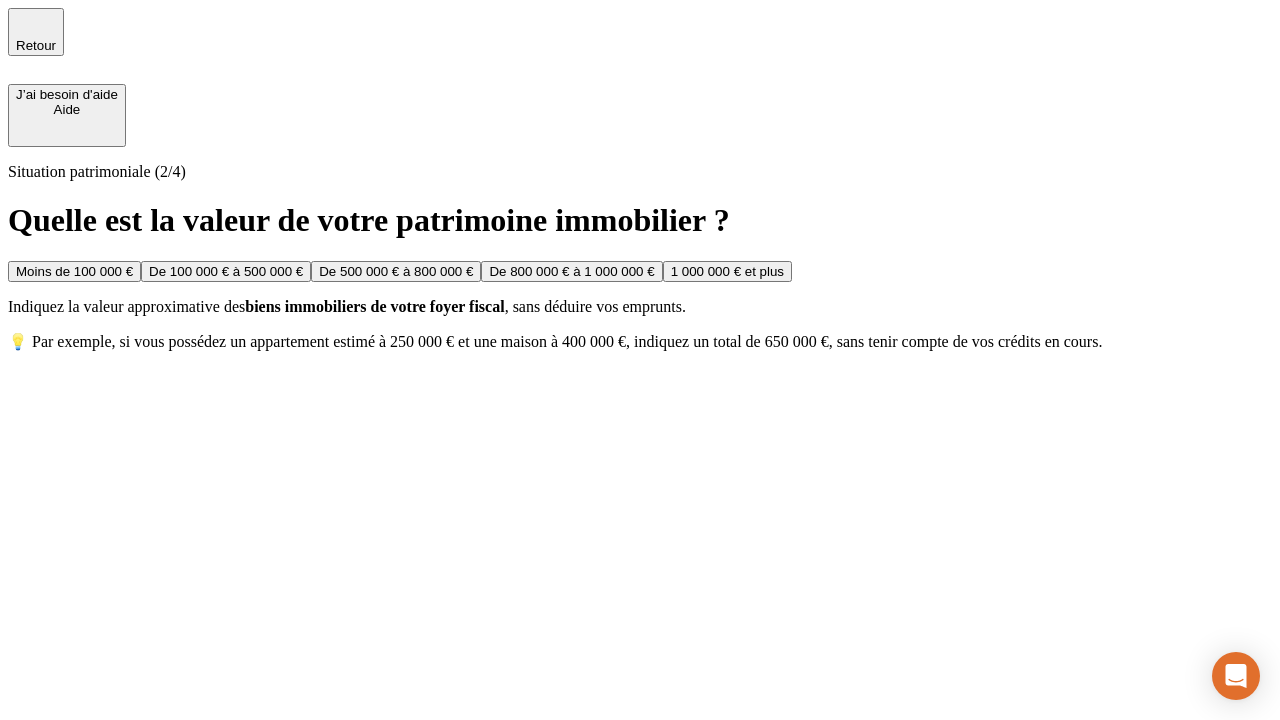 click on "De 100 000 € à 500 000 €" at bounding box center [226, 271] 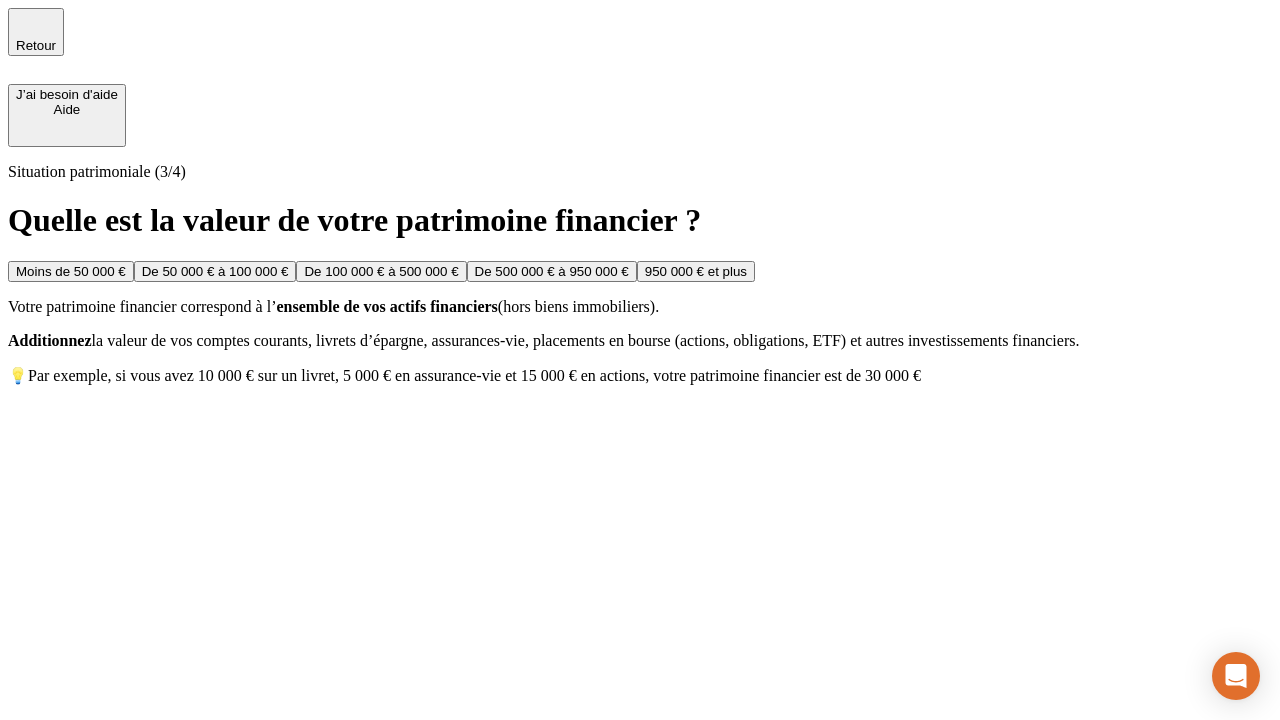 click on "Moins de 50 000 €" at bounding box center (71, 271) 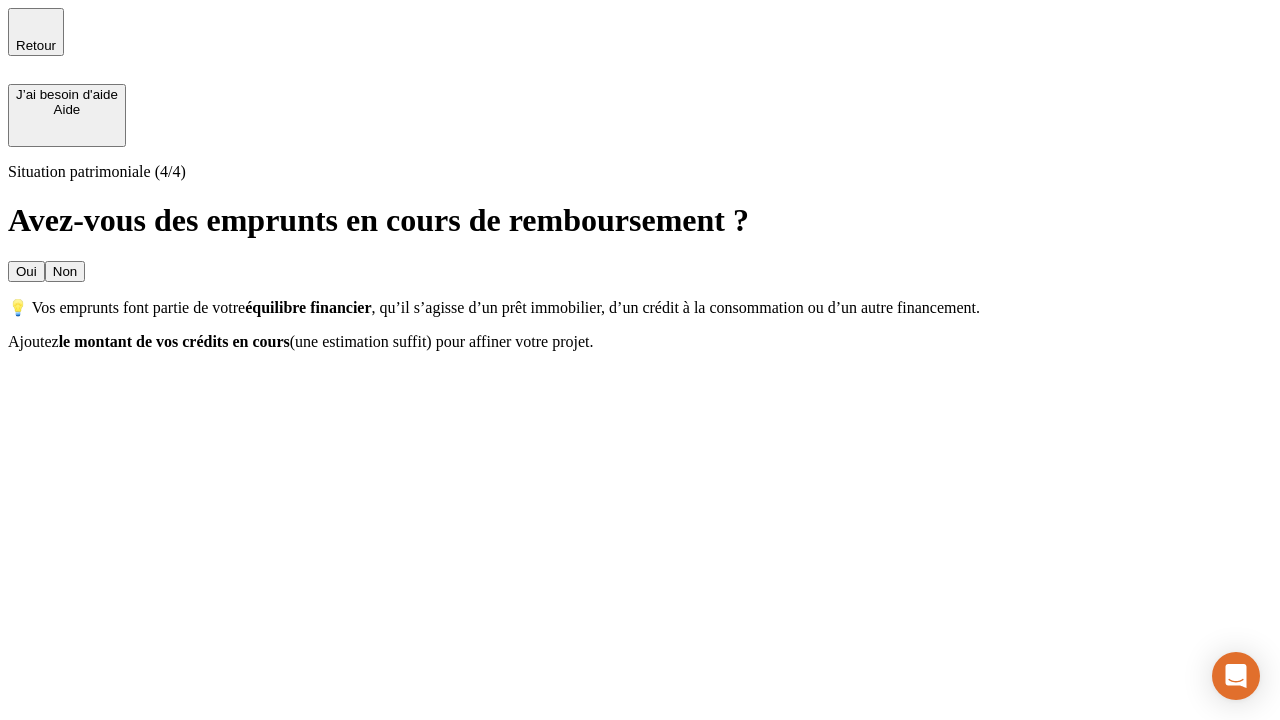 click on "Oui" at bounding box center [26, 271] 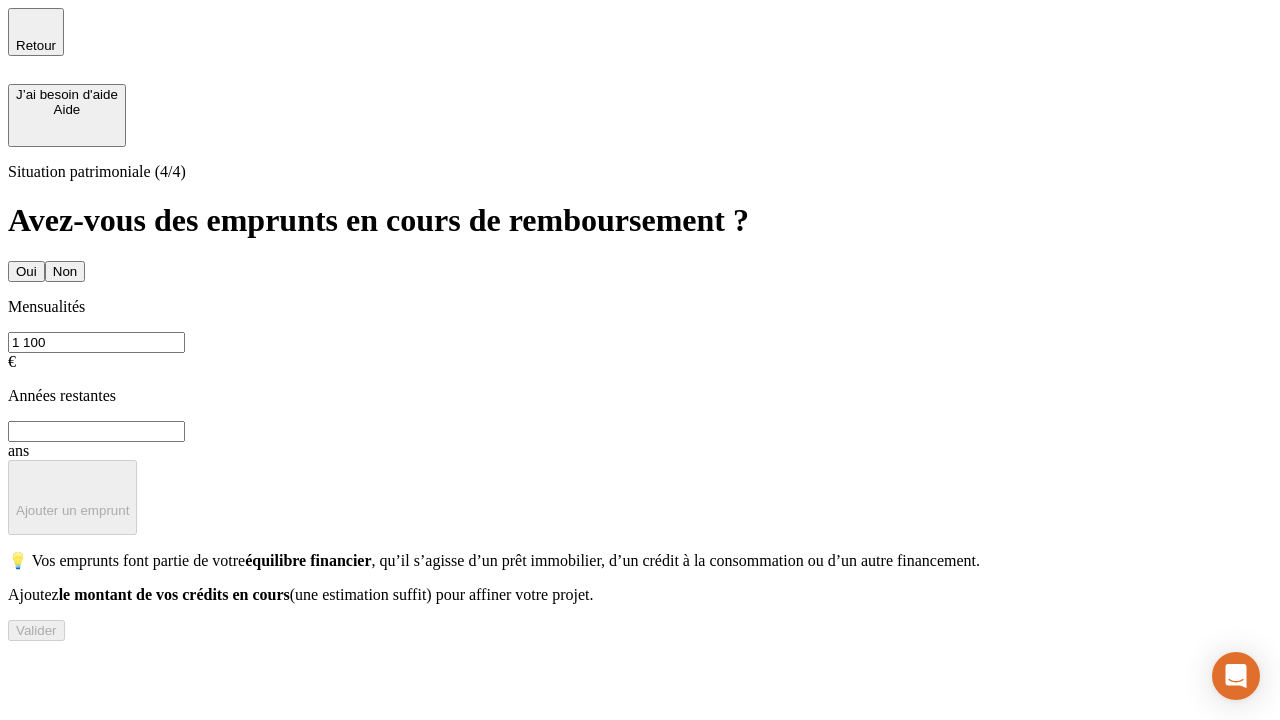 type on "1 100" 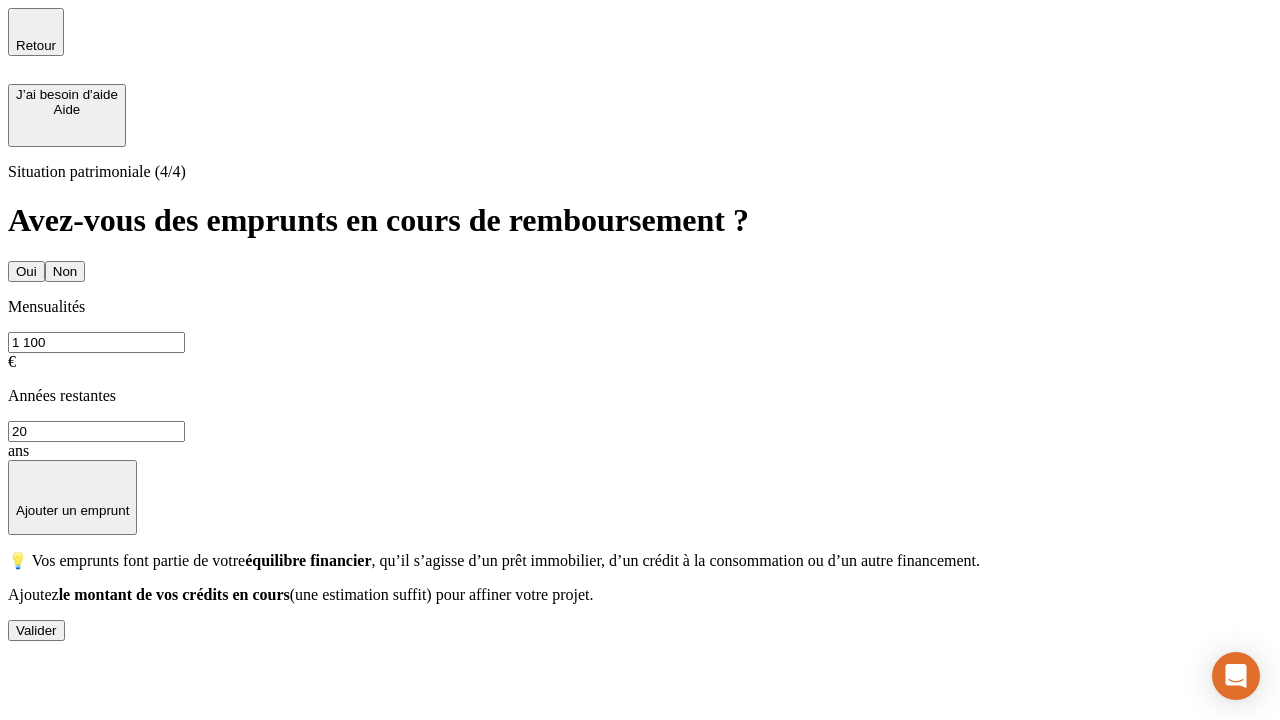 click on "Valider" at bounding box center [36, 630] 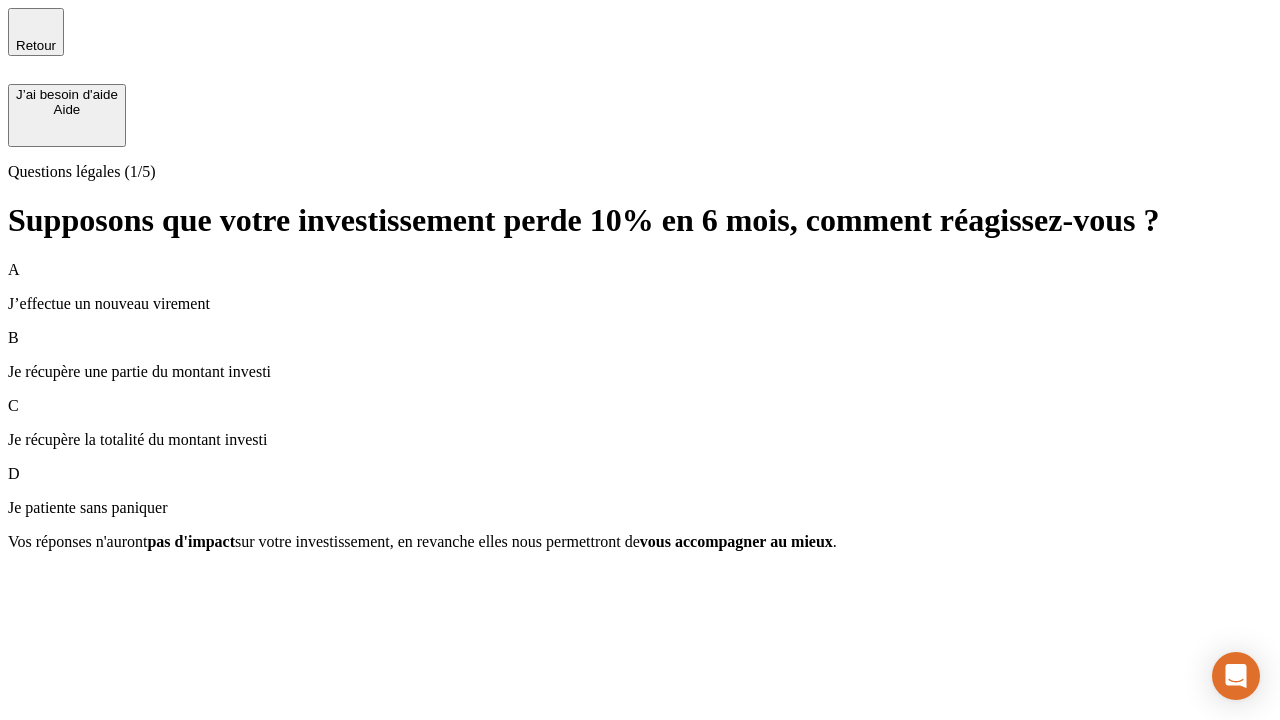 click on "Je récupère une partie du montant investi" at bounding box center (640, 372) 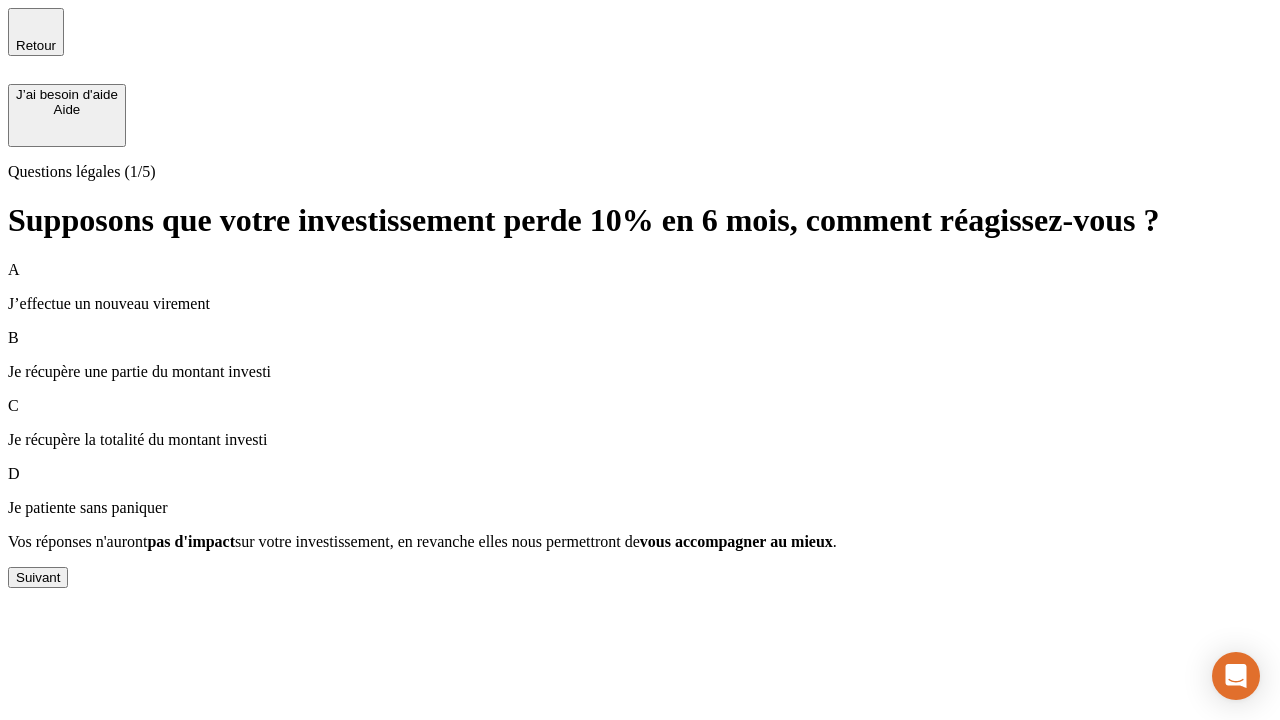 click on "Suivant" at bounding box center (38, 577) 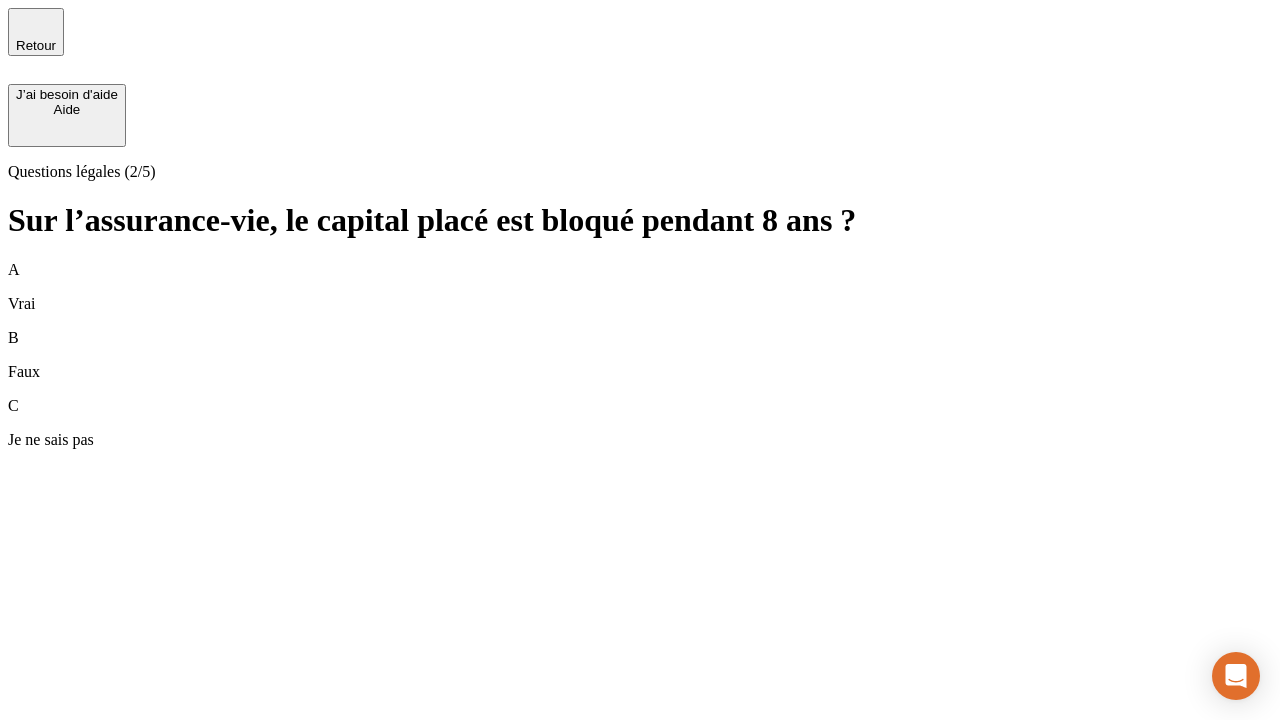 click on "A Vrai" at bounding box center (640, 287) 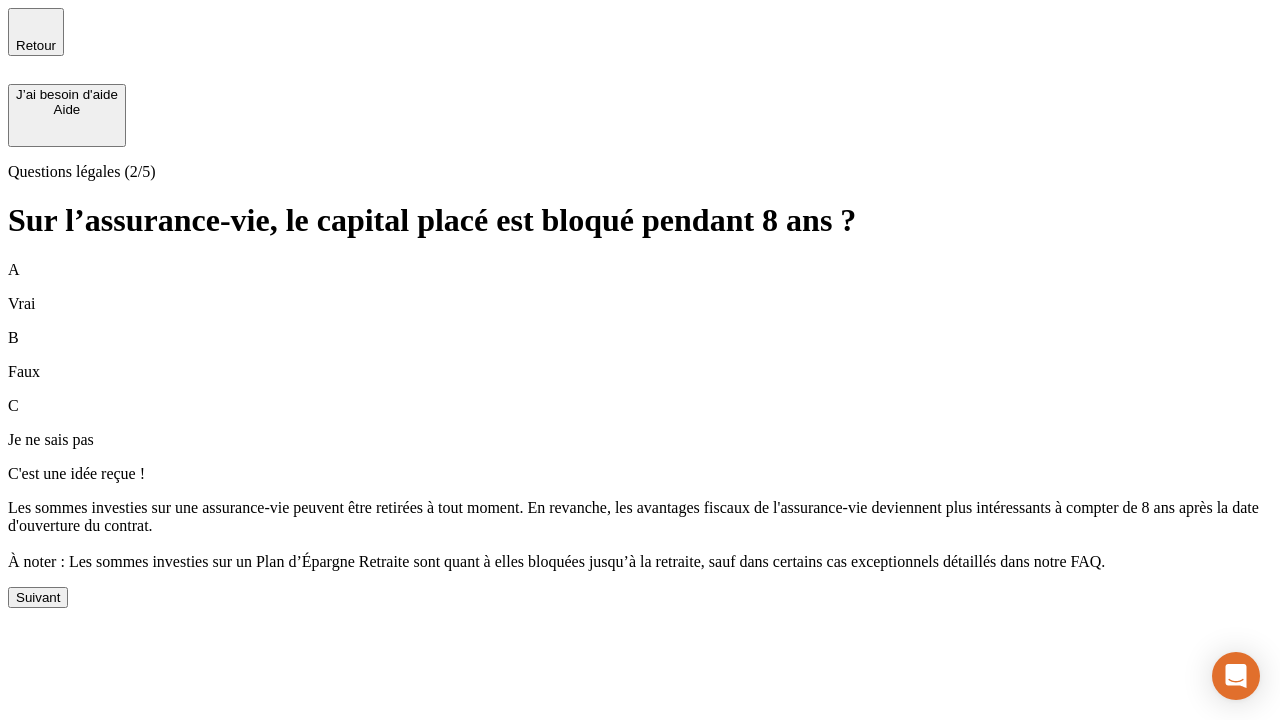 click on "Suivant" at bounding box center [38, 597] 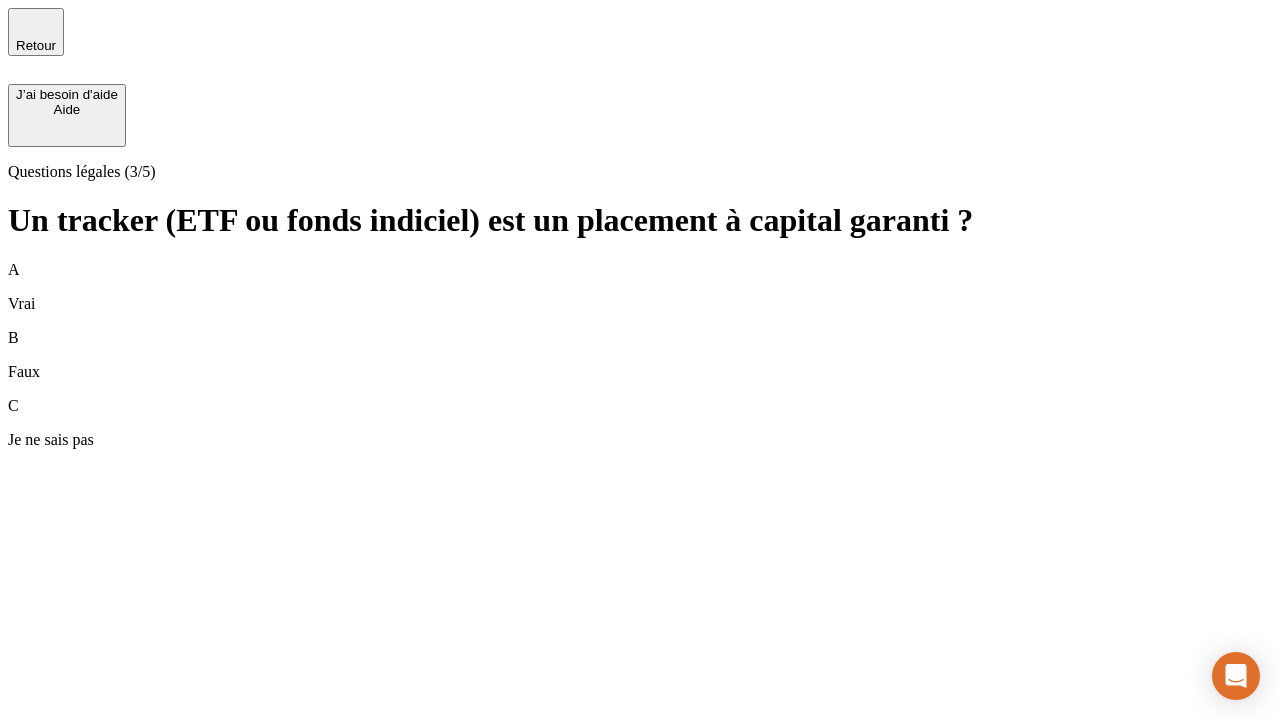 click on "B Faux" at bounding box center (640, 355) 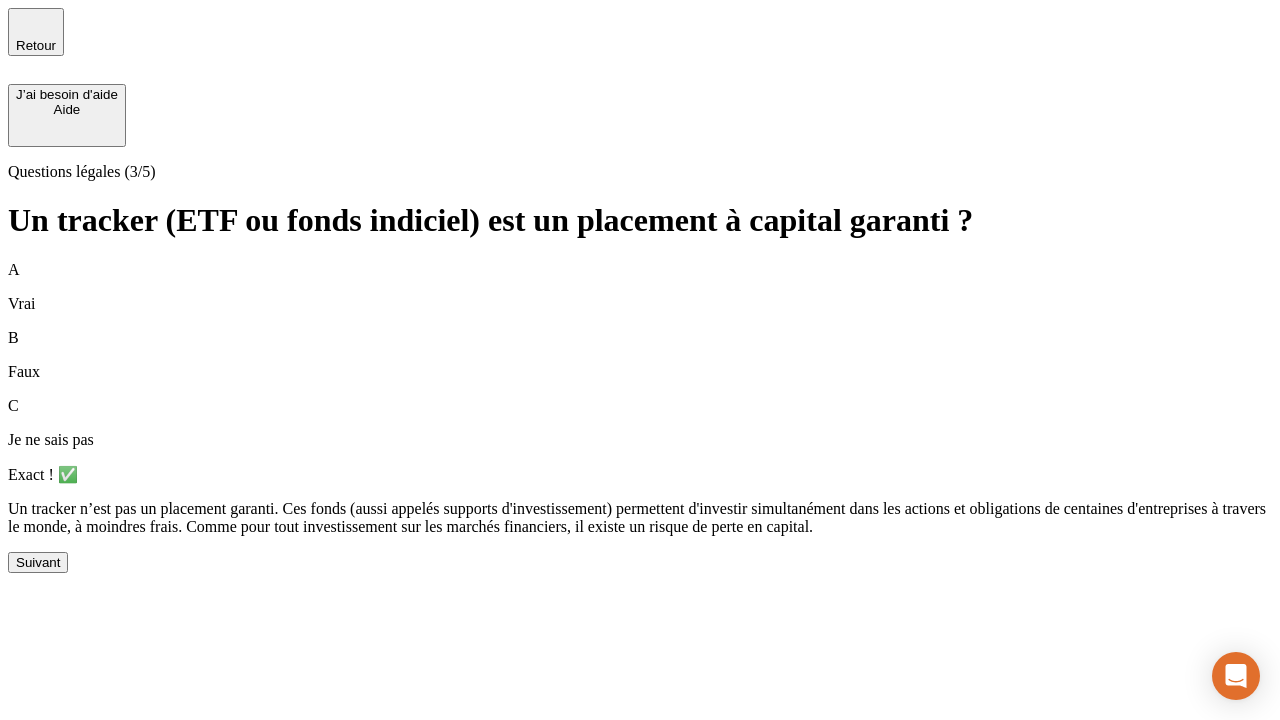 click on "Suivant" at bounding box center [38, 562] 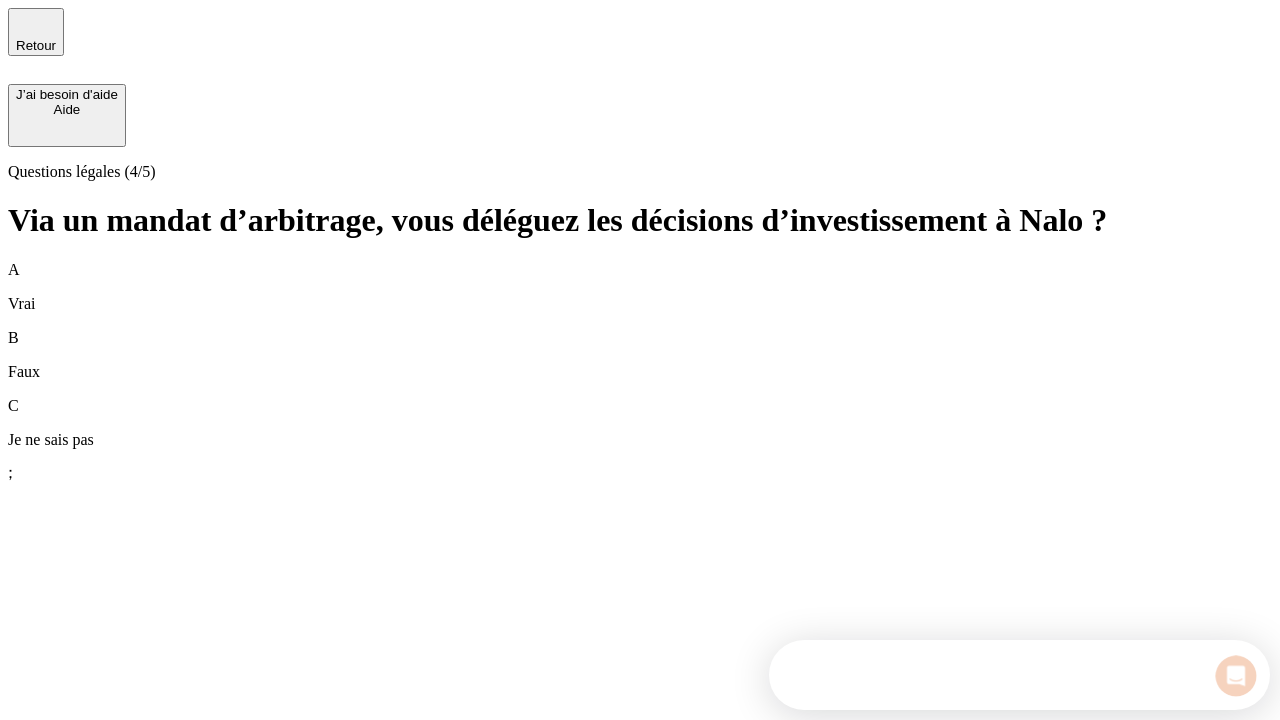 scroll, scrollTop: 0, scrollLeft: 0, axis: both 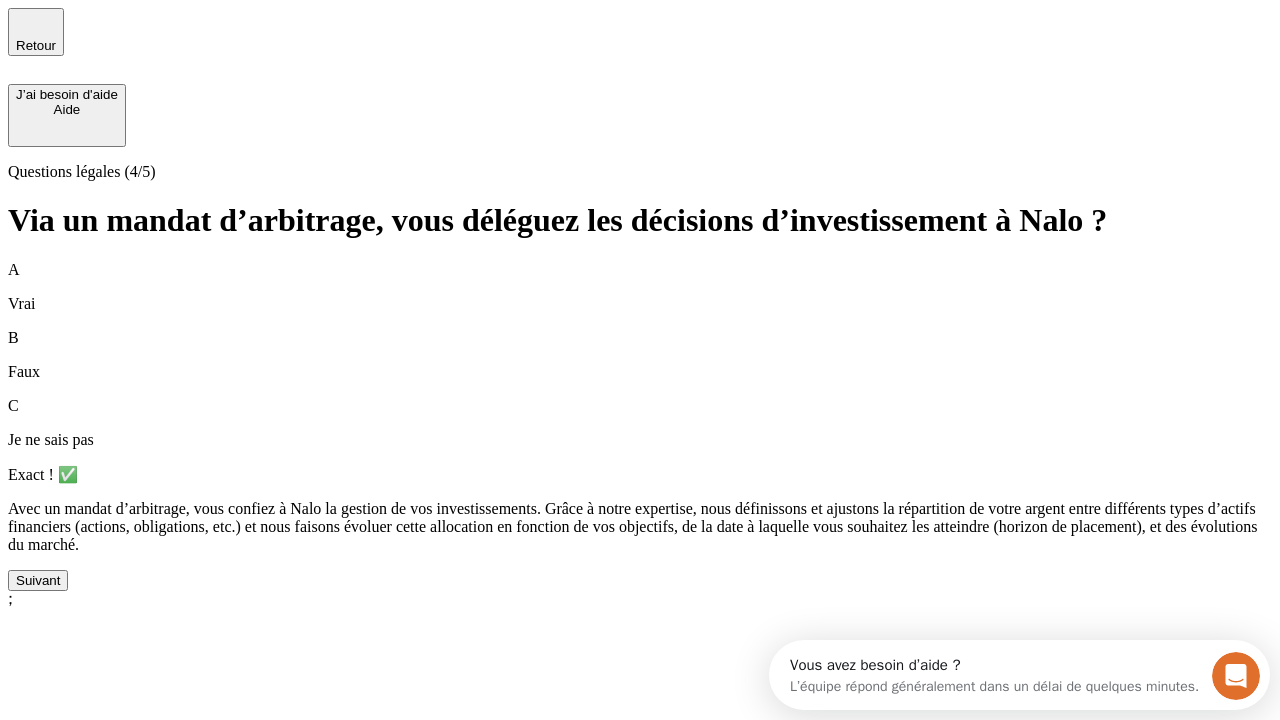 click on "Suivant" at bounding box center (38, 580) 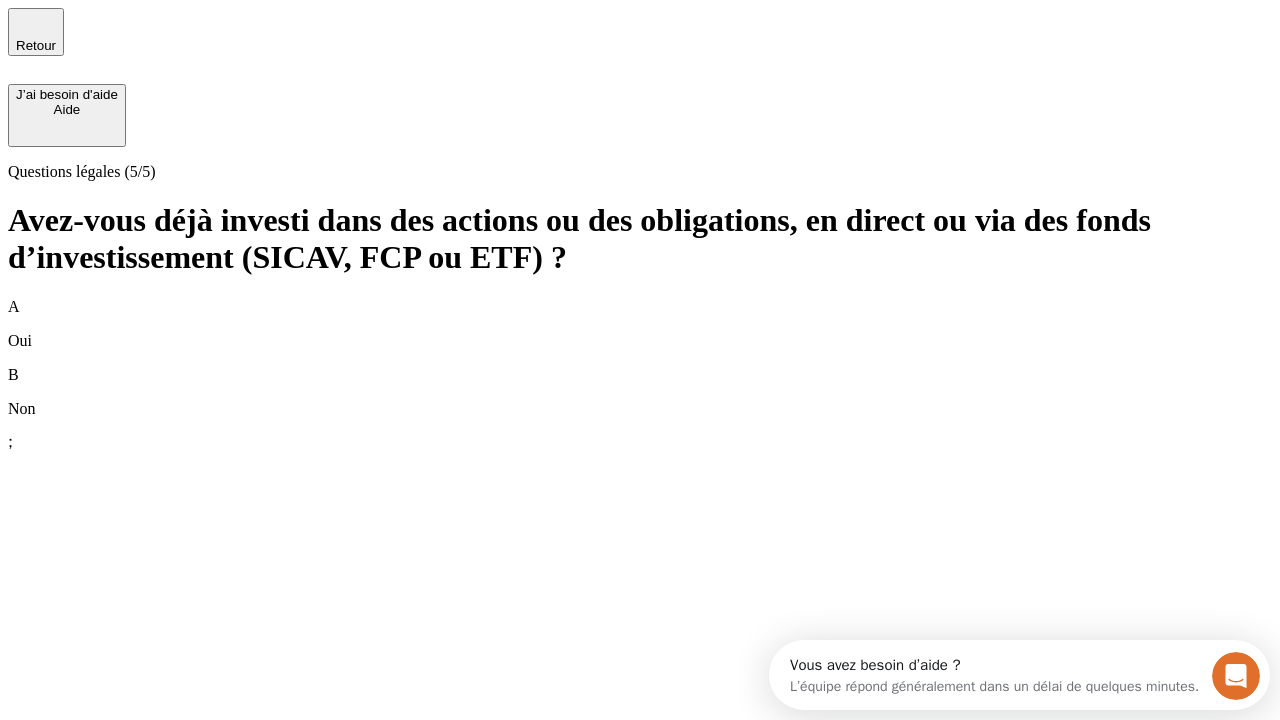click on "B Non" at bounding box center [640, 392] 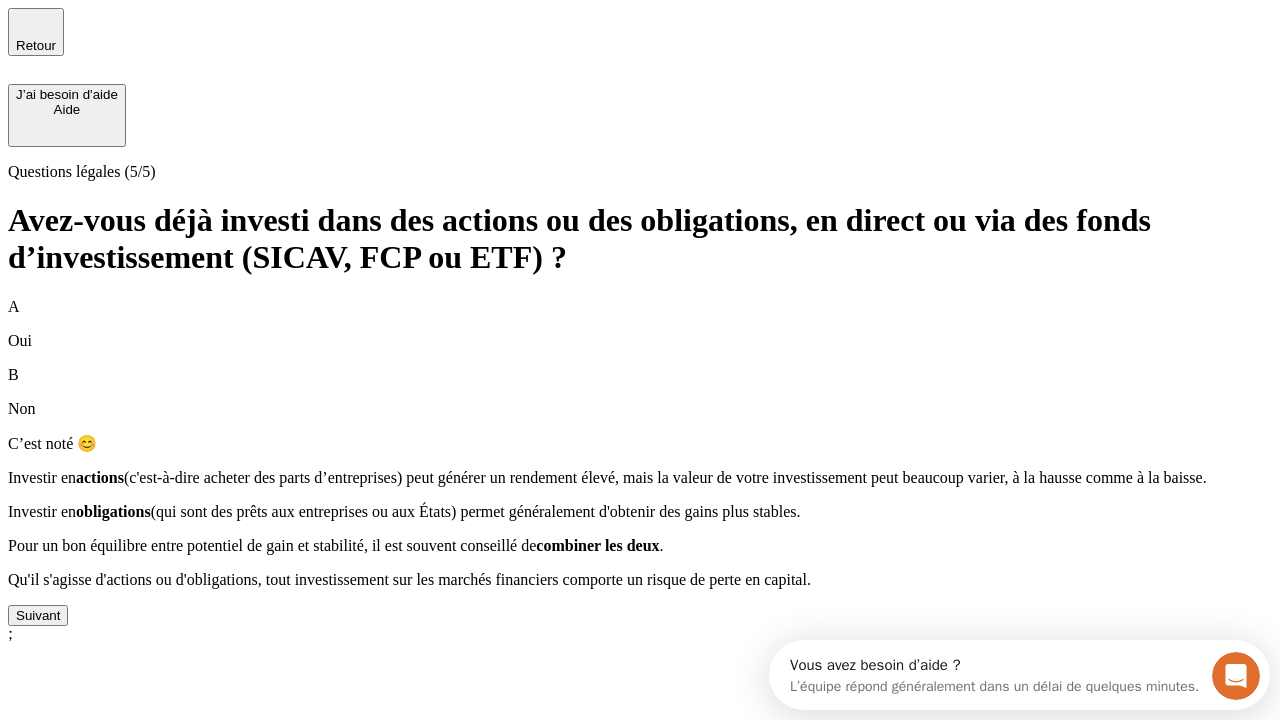 click on "Suivant" at bounding box center [38, 615] 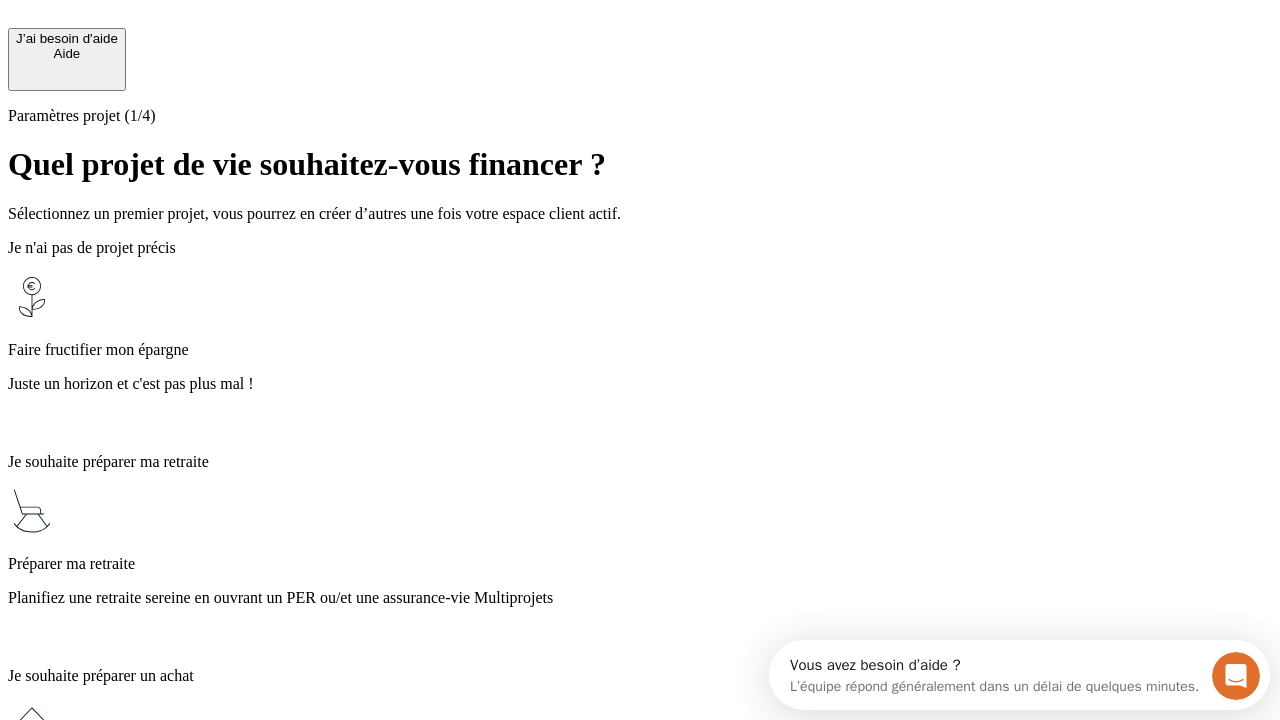 click on "Planifiez une retraite sereine en ouvrant un PER ou/et une assurance-vie Multiprojets" at bounding box center (640, 598) 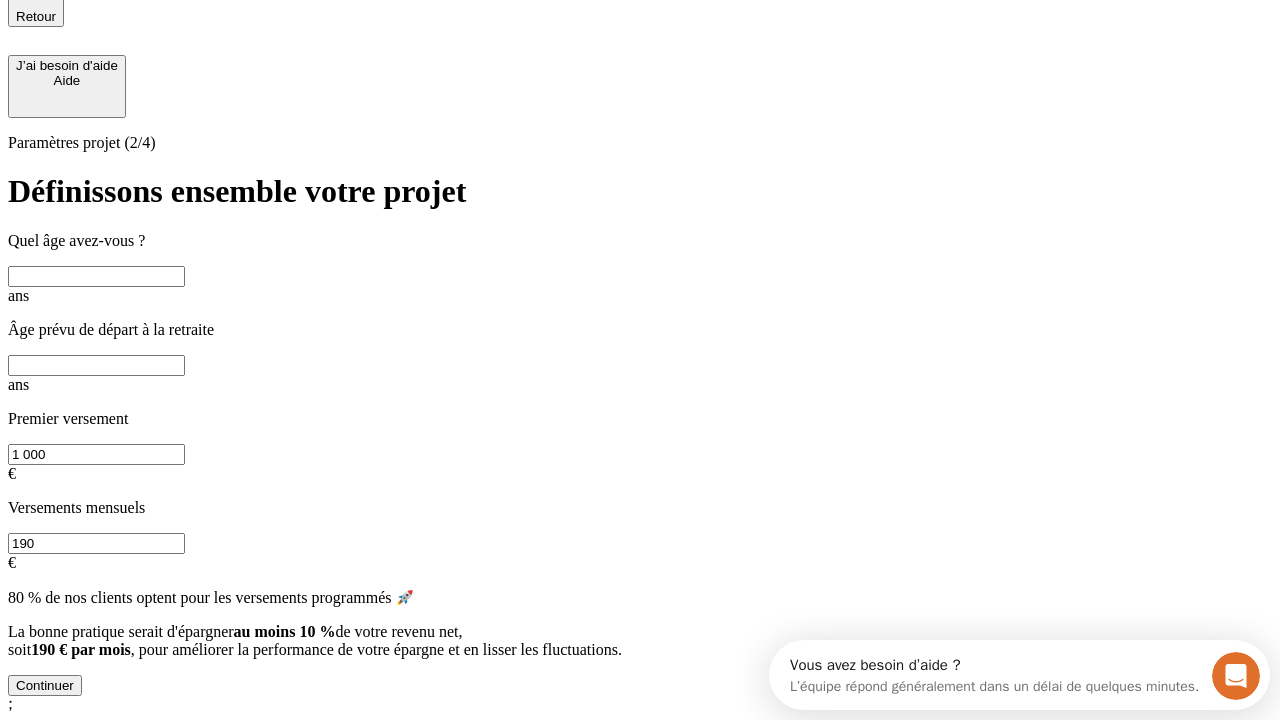 scroll, scrollTop: 18, scrollLeft: 0, axis: vertical 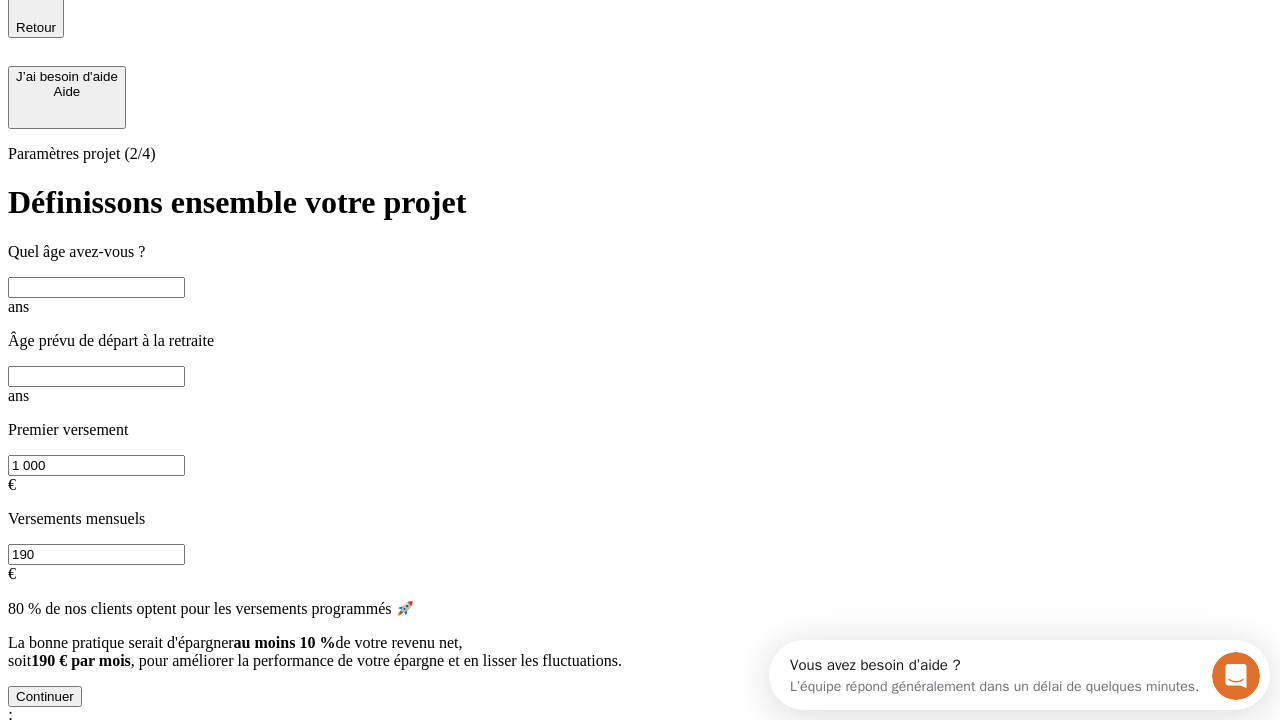 click at bounding box center [96, 287] 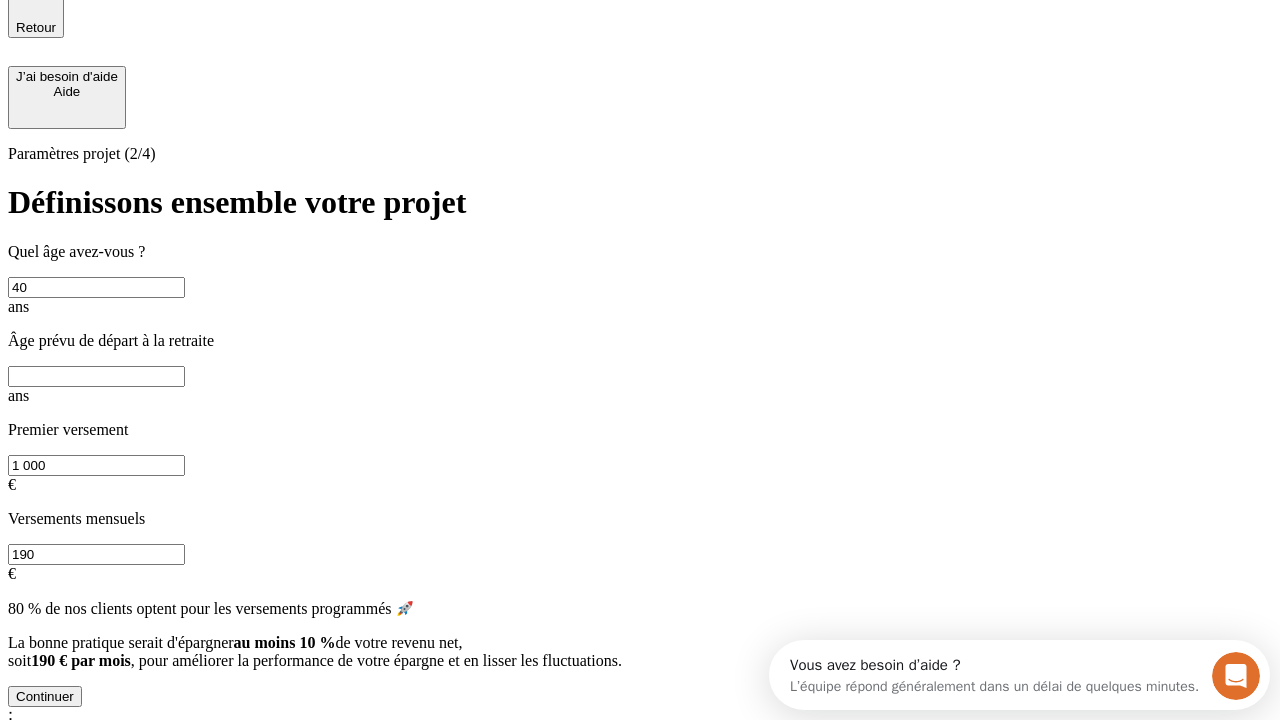 type on "40" 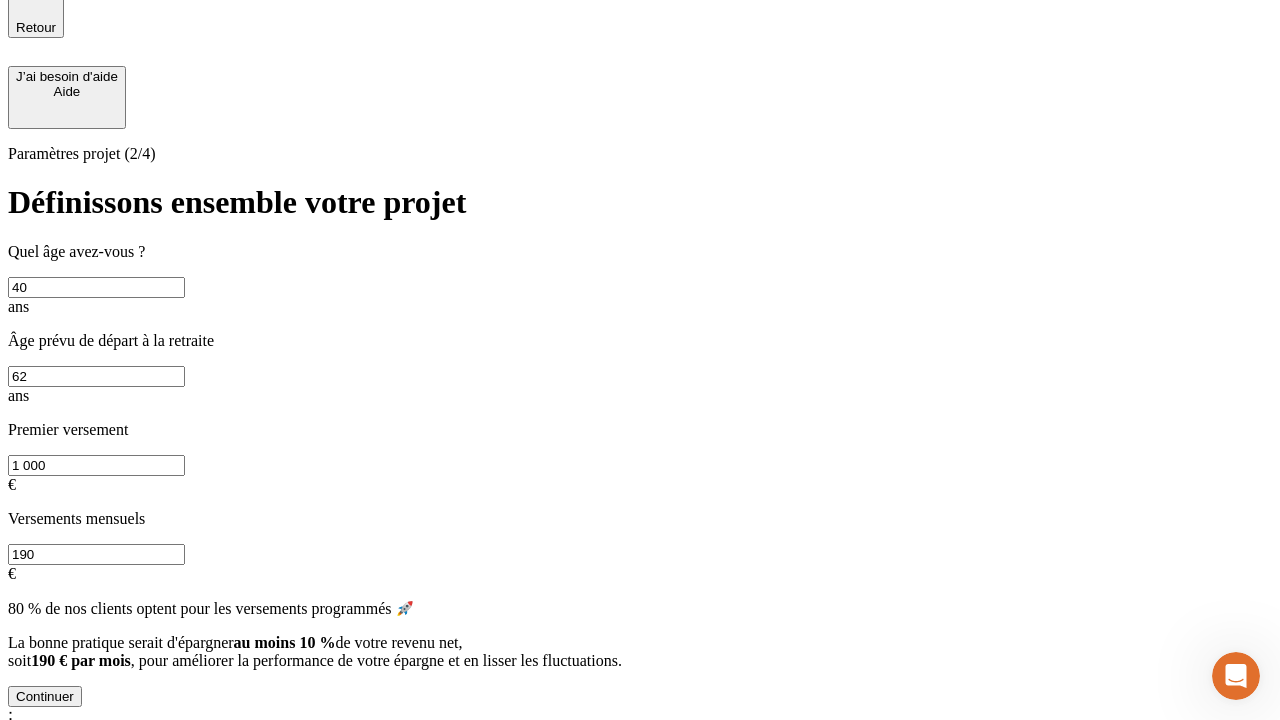 scroll, scrollTop: 0, scrollLeft: 0, axis: both 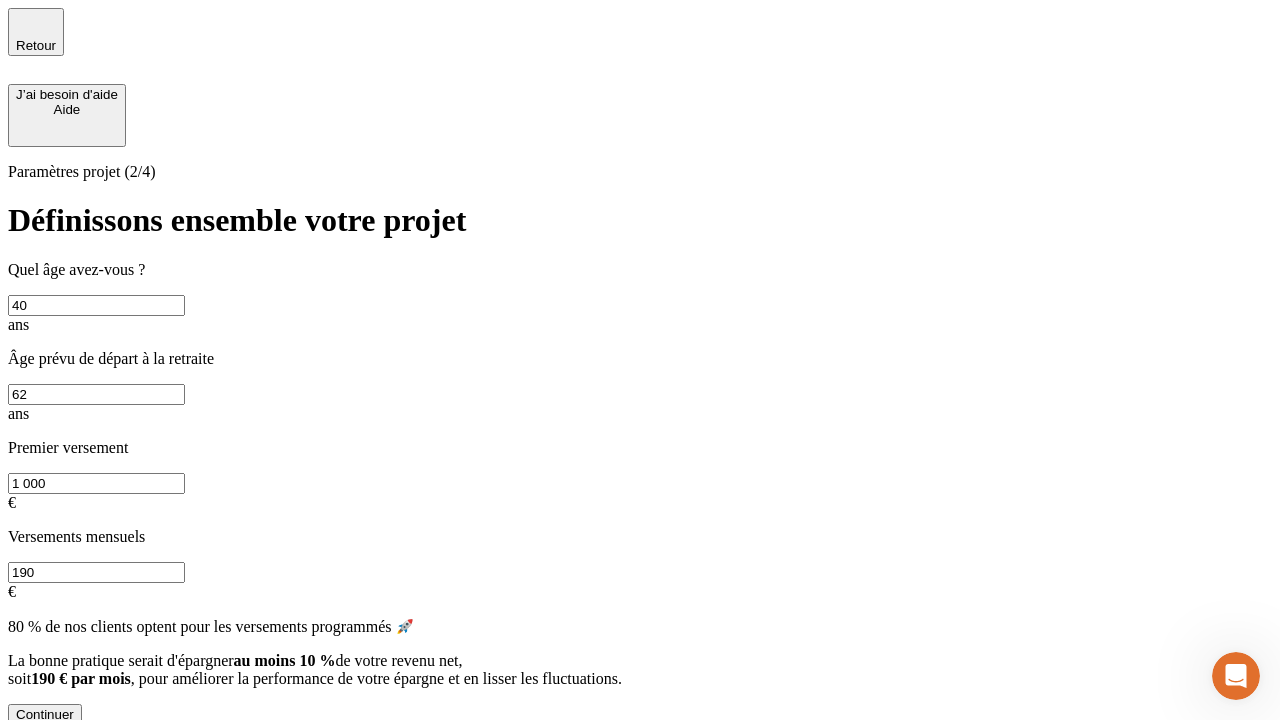 type on "62" 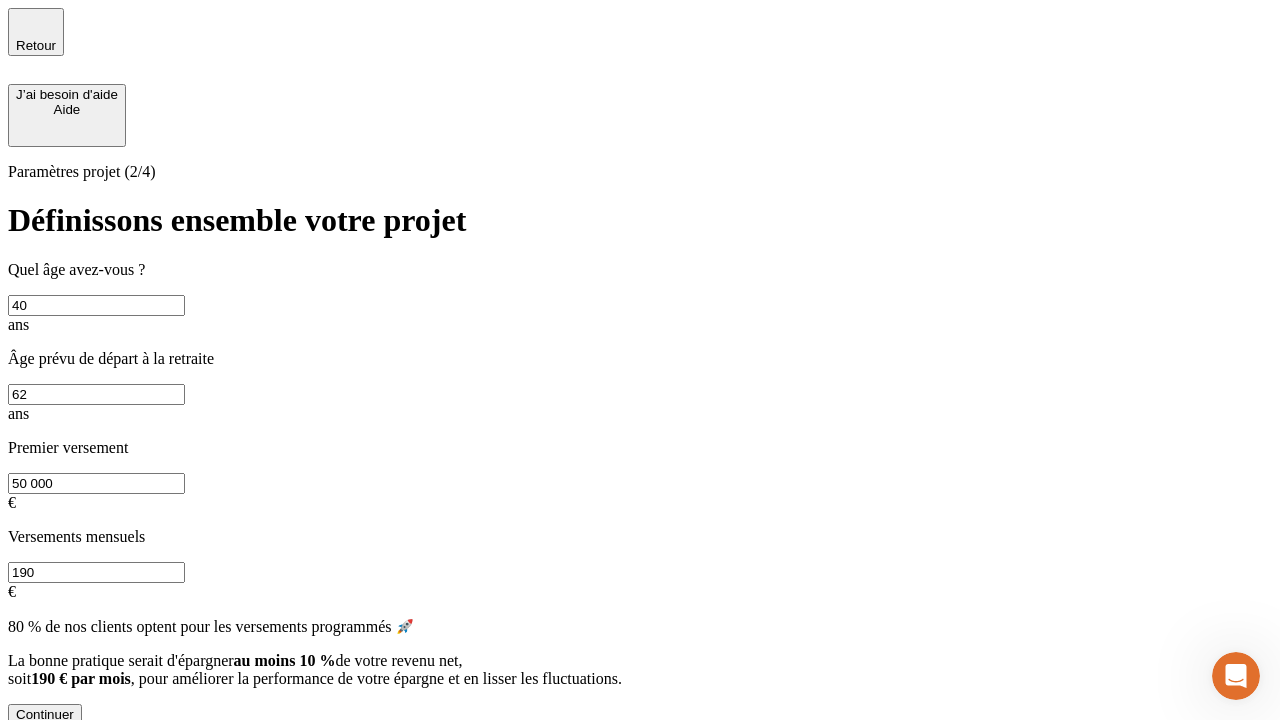 type on "50 000" 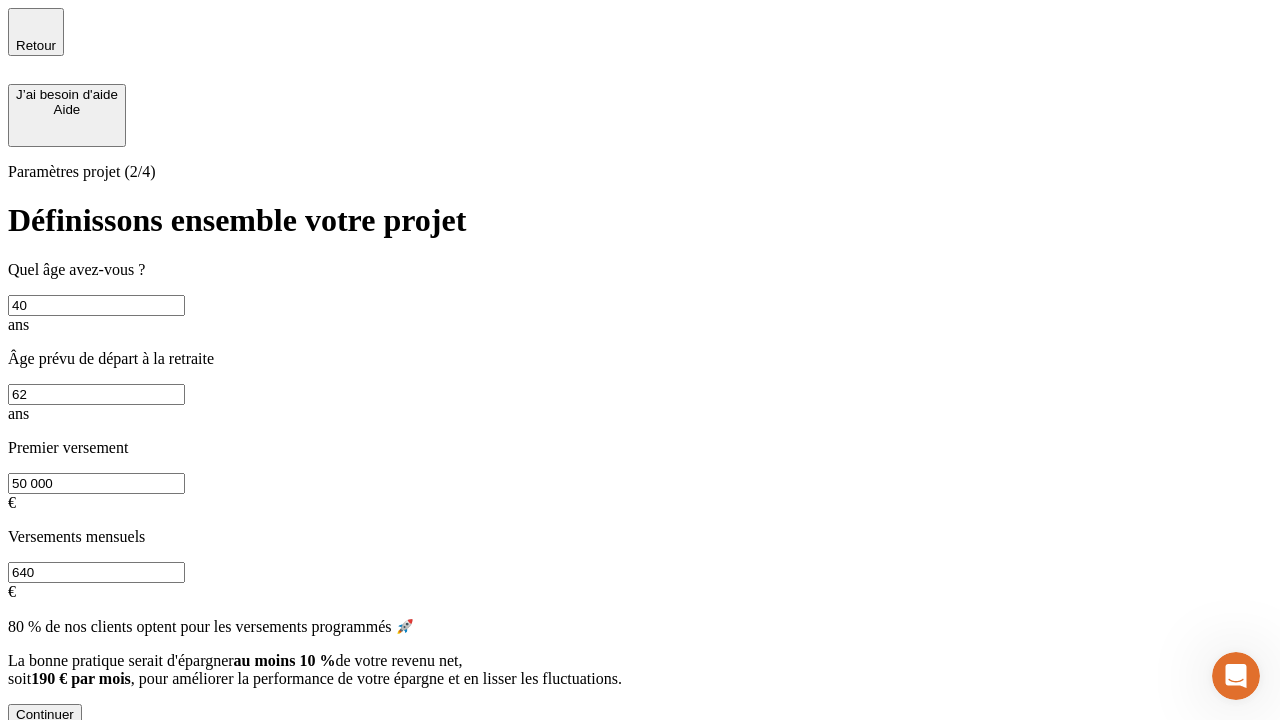 type on "640" 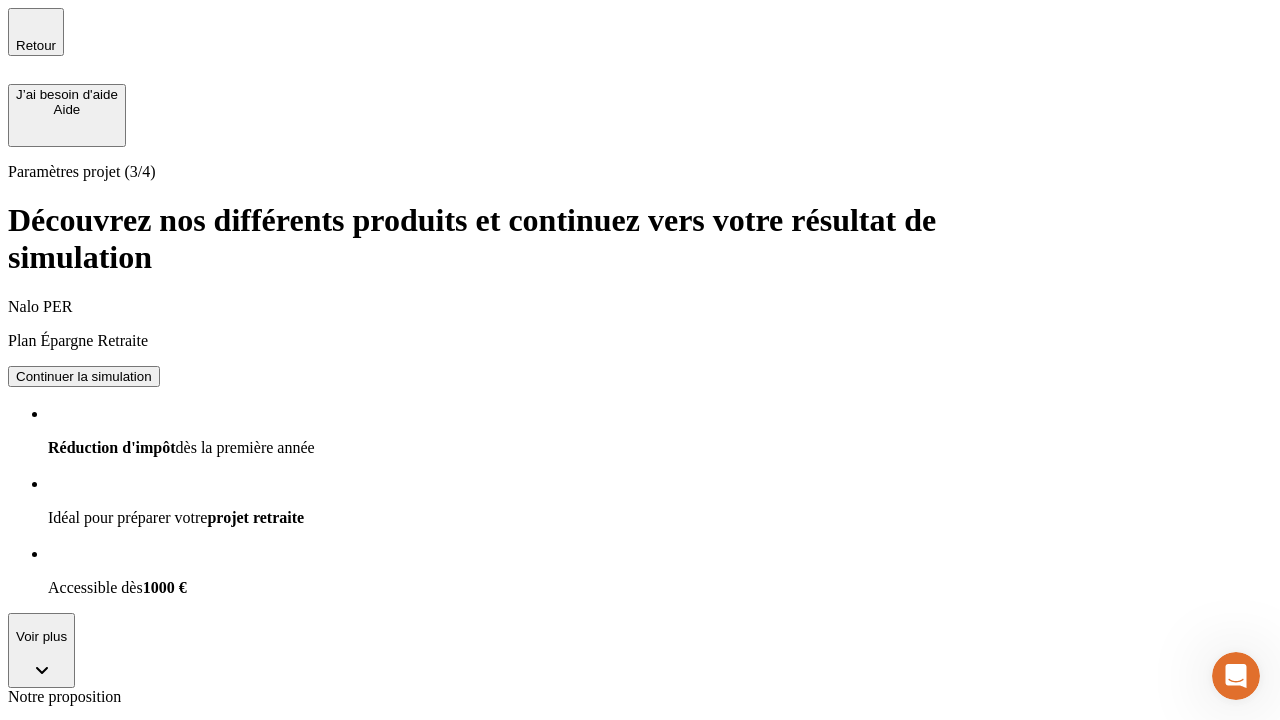 click on "Continuer la simulation" at bounding box center [84, 376] 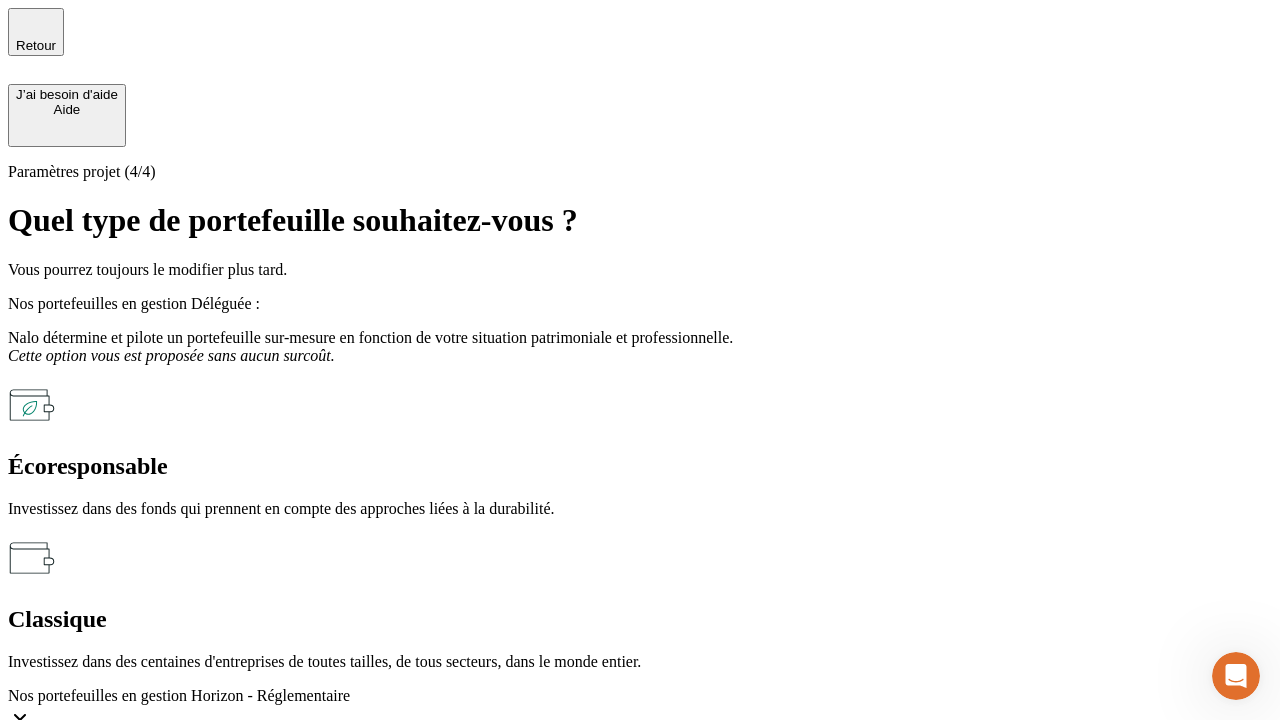 click on "Écoresponsable" at bounding box center [640, 466] 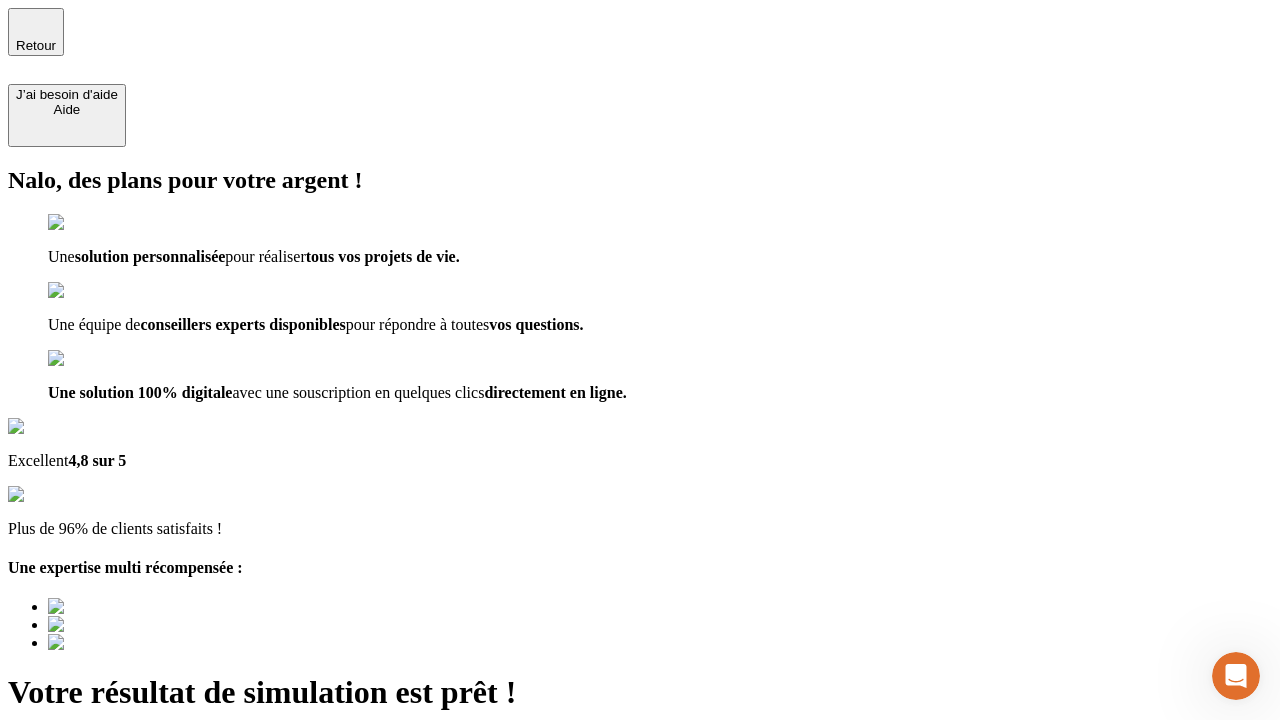 click on "Découvrir ma simulation" at bounding box center (87, 797) 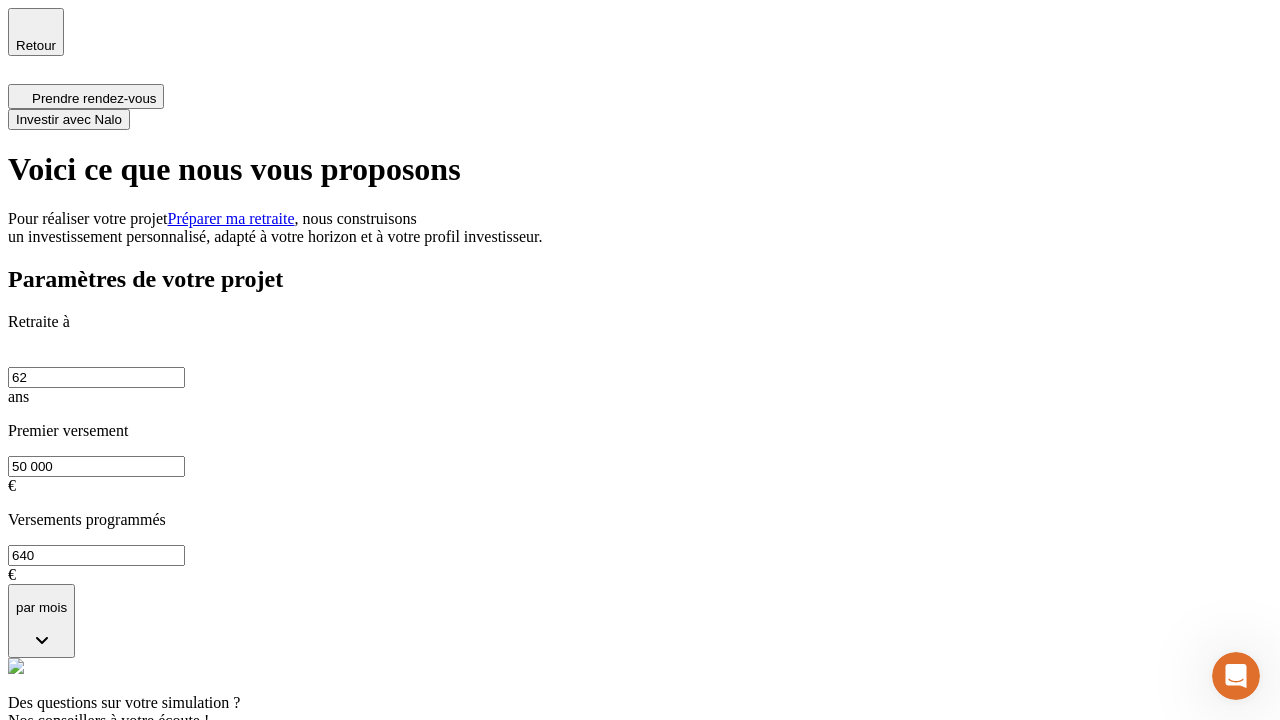 click on "Investir avec Nalo" at bounding box center (69, 119) 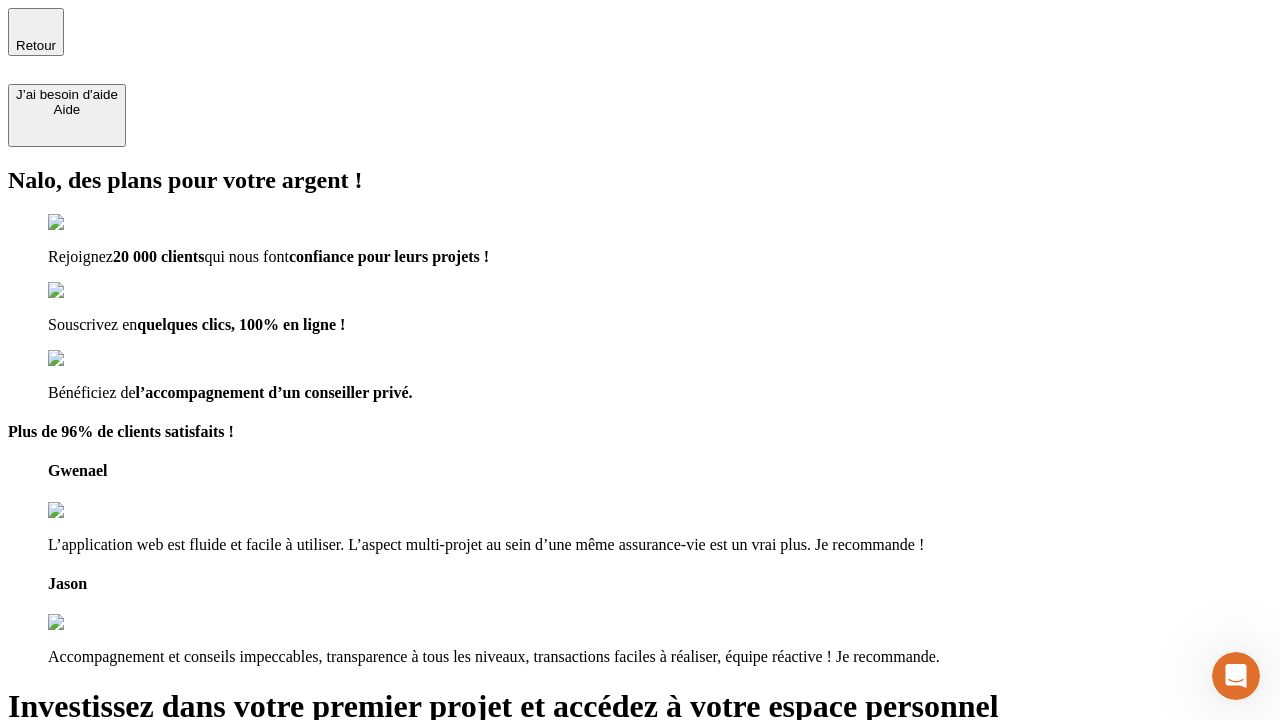type on "[EMAIL]" 